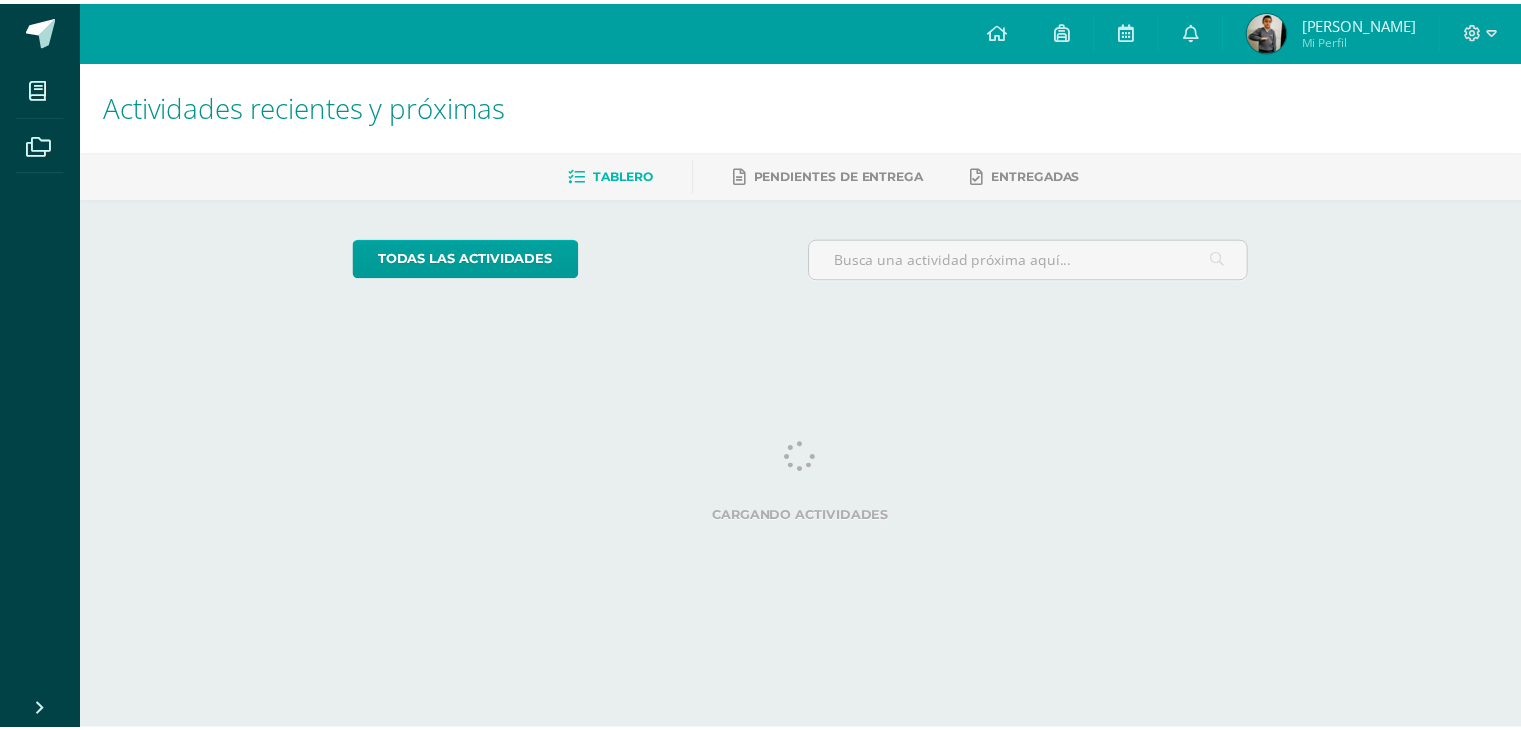 scroll, scrollTop: 0, scrollLeft: 0, axis: both 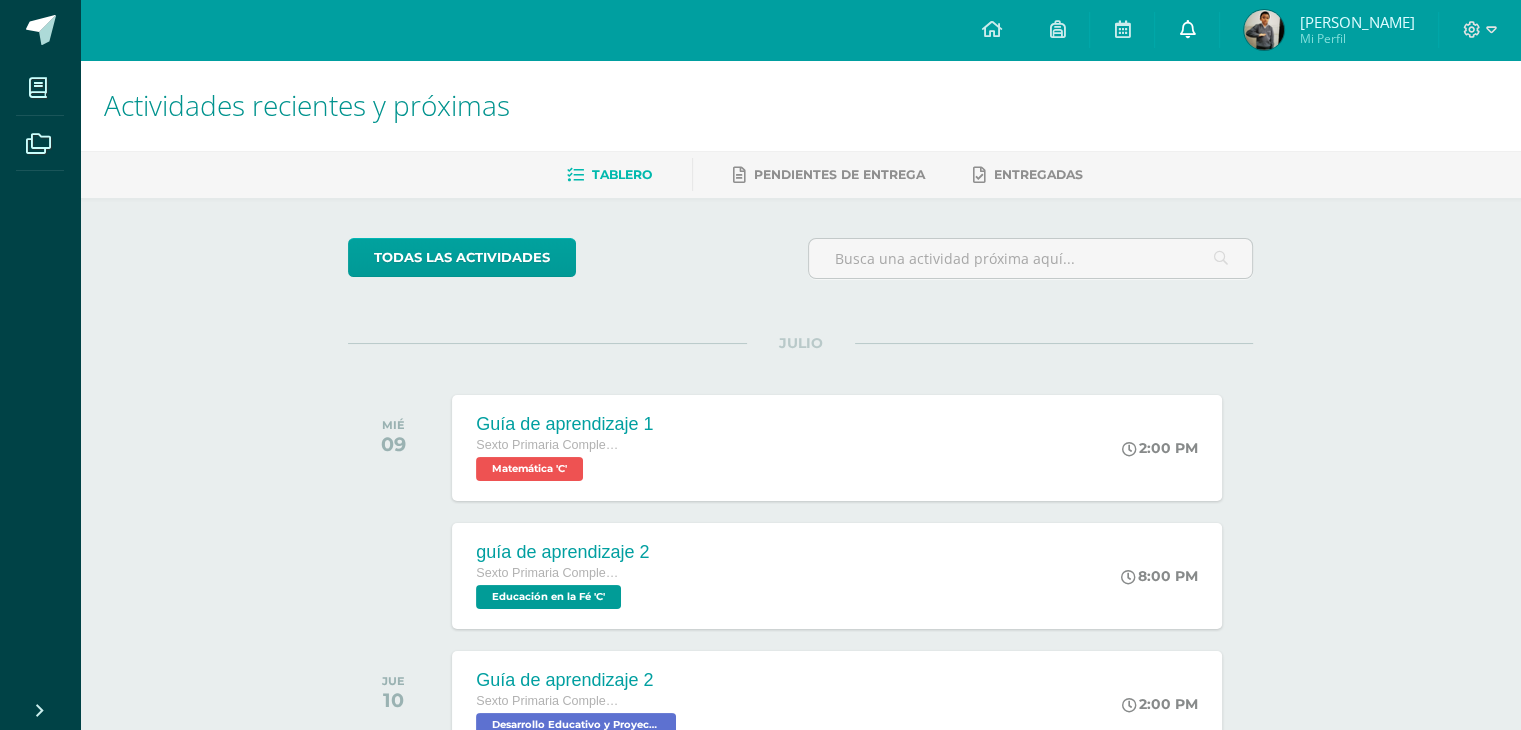 click at bounding box center (1187, 30) 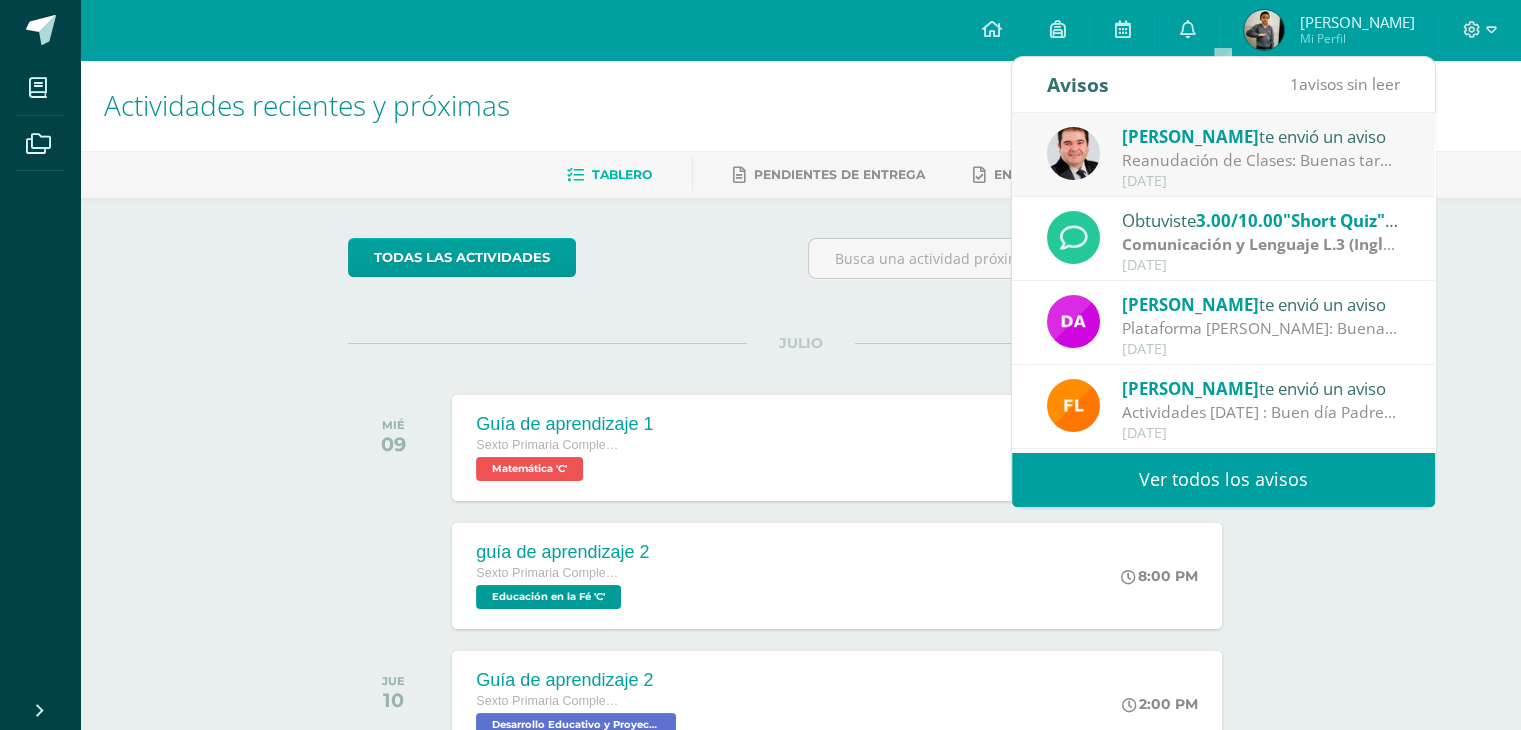 click on "Ver todos los avisos" at bounding box center (1223, 479) 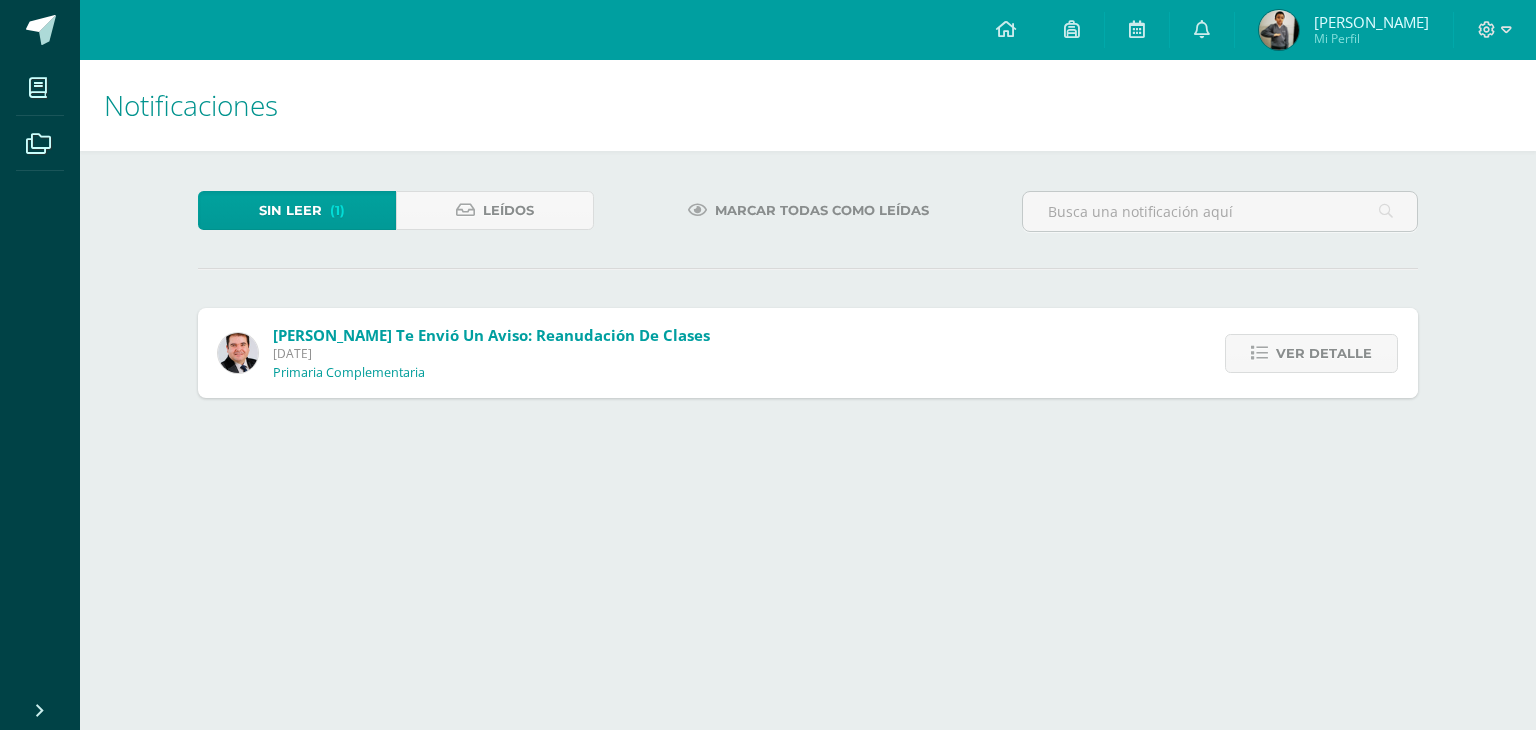 scroll, scrollTop: 0, scrollLeft: 0, axis: both 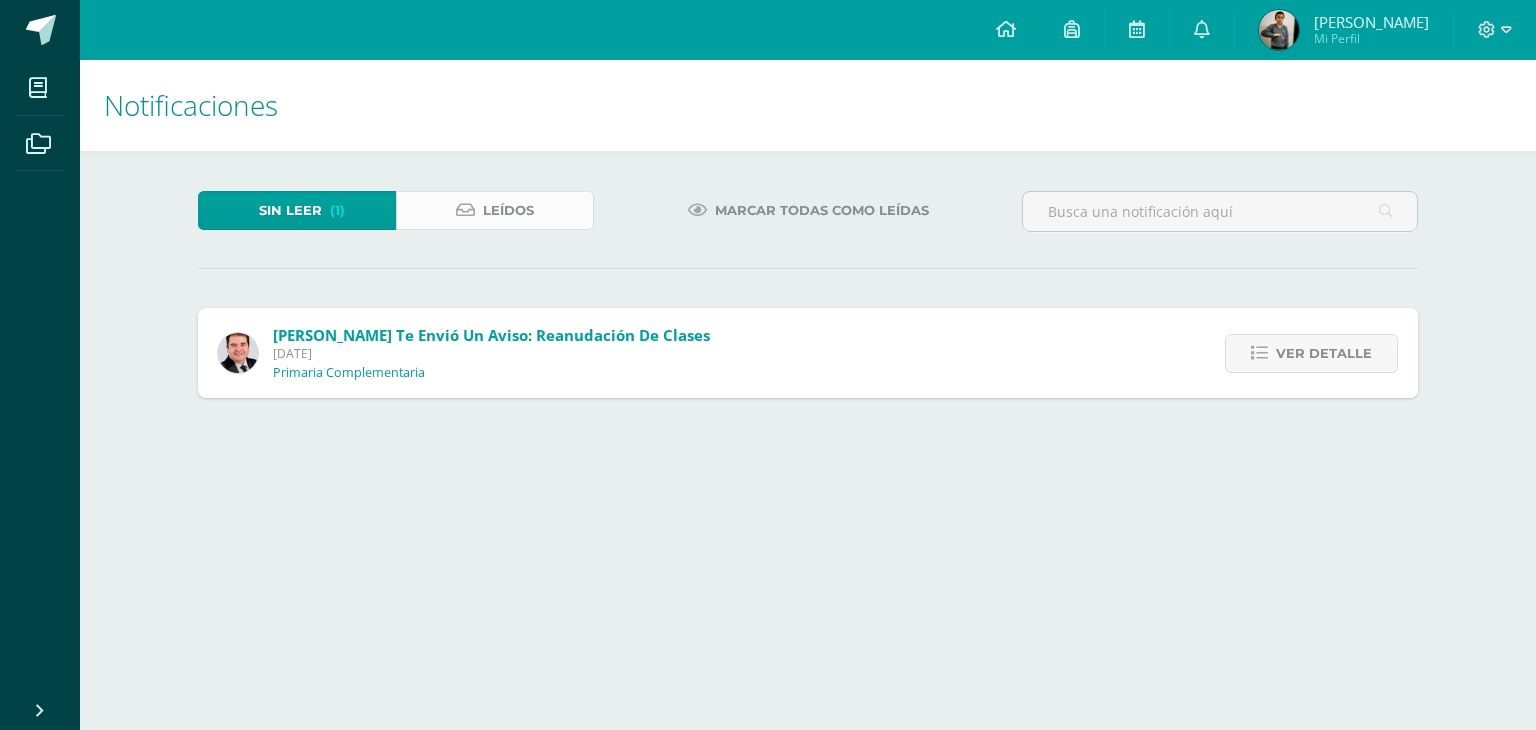 click on "Leídos" at bounding box center (495, 210) 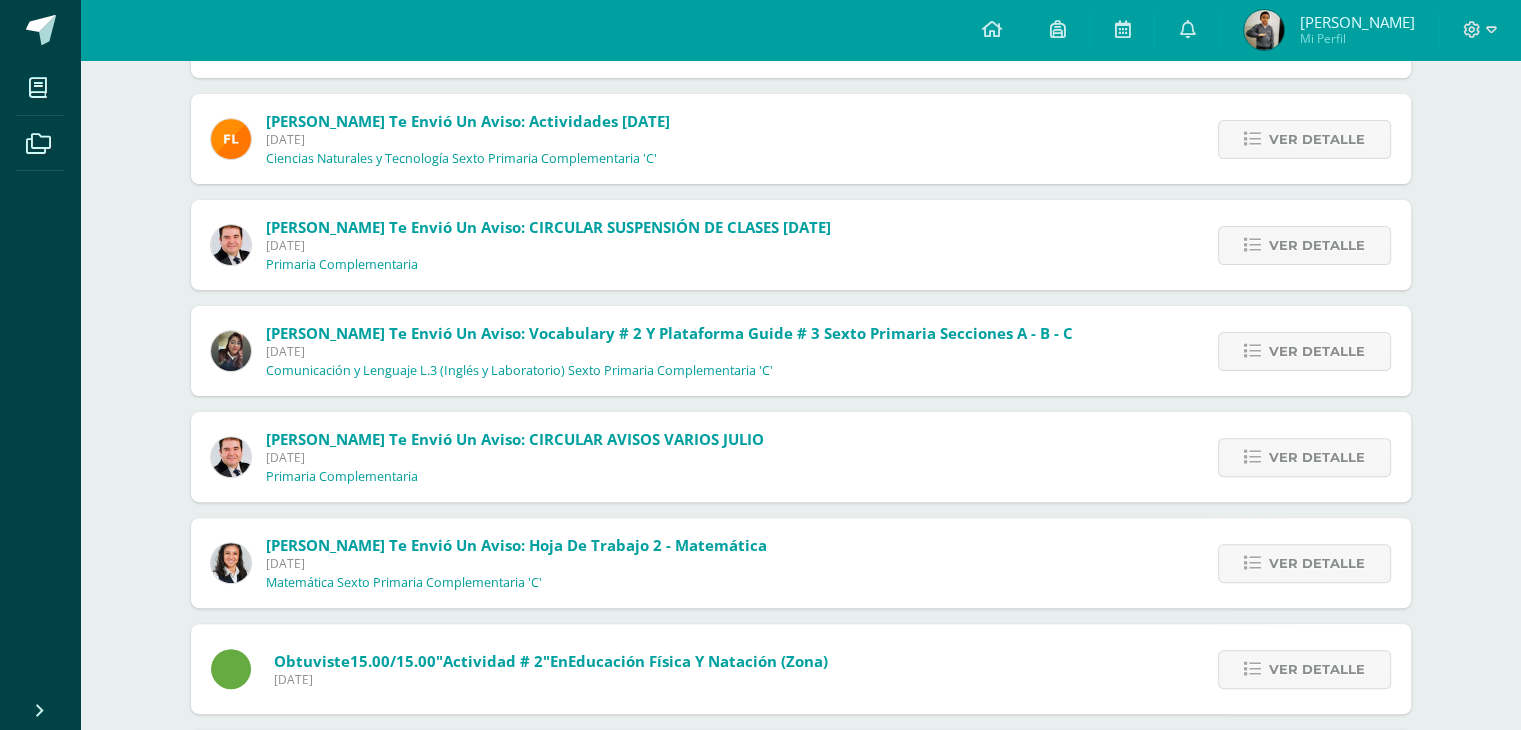 scroll, scrollTop: 532, scrollLeft: 0, axis: vertical 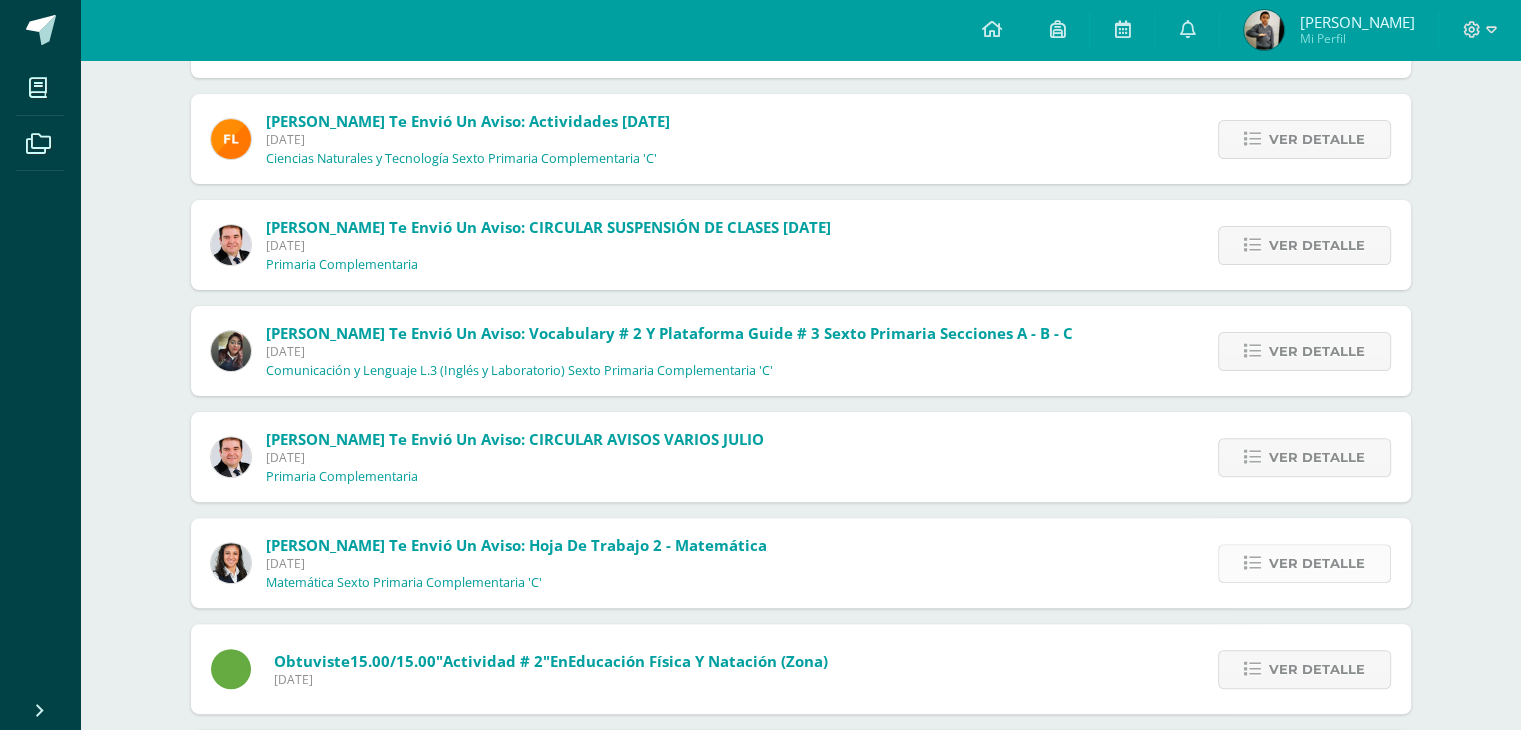 click on "Ver detalle" at bounding box center [1317, 563] 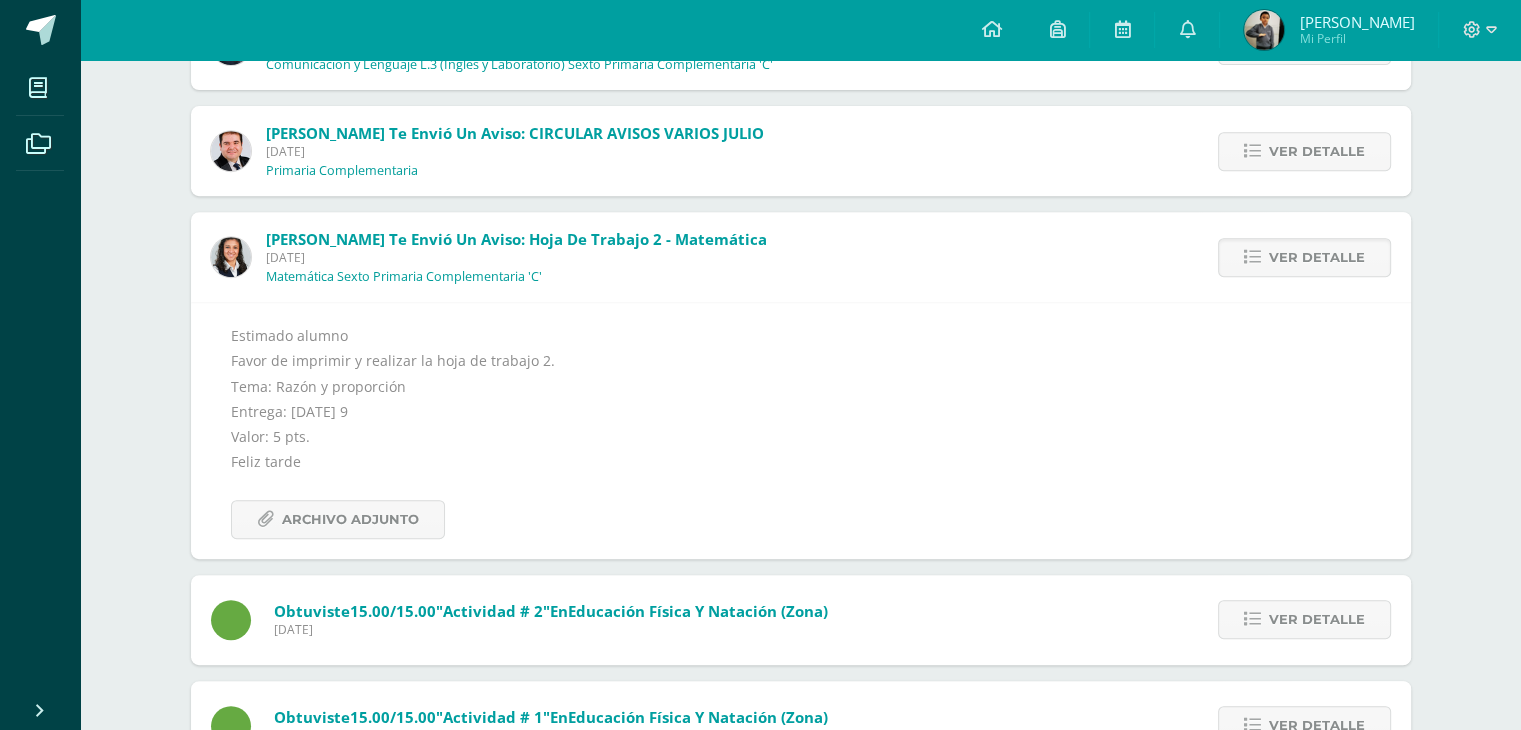 scroll, scrollTop: 862, scrollLeft: 0, axis: vertical 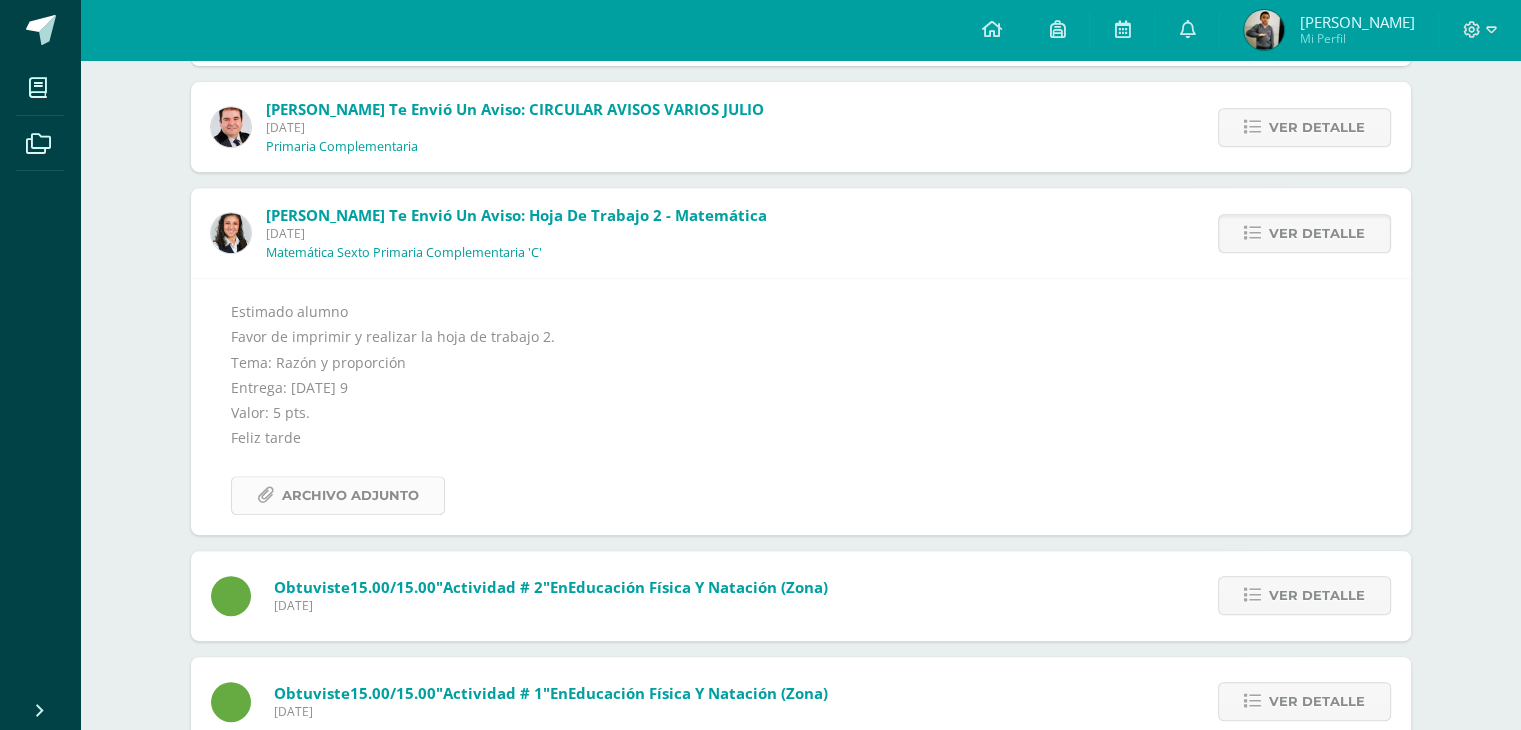 click on "Archivo Adjunto" at bounding box center [350, 495] 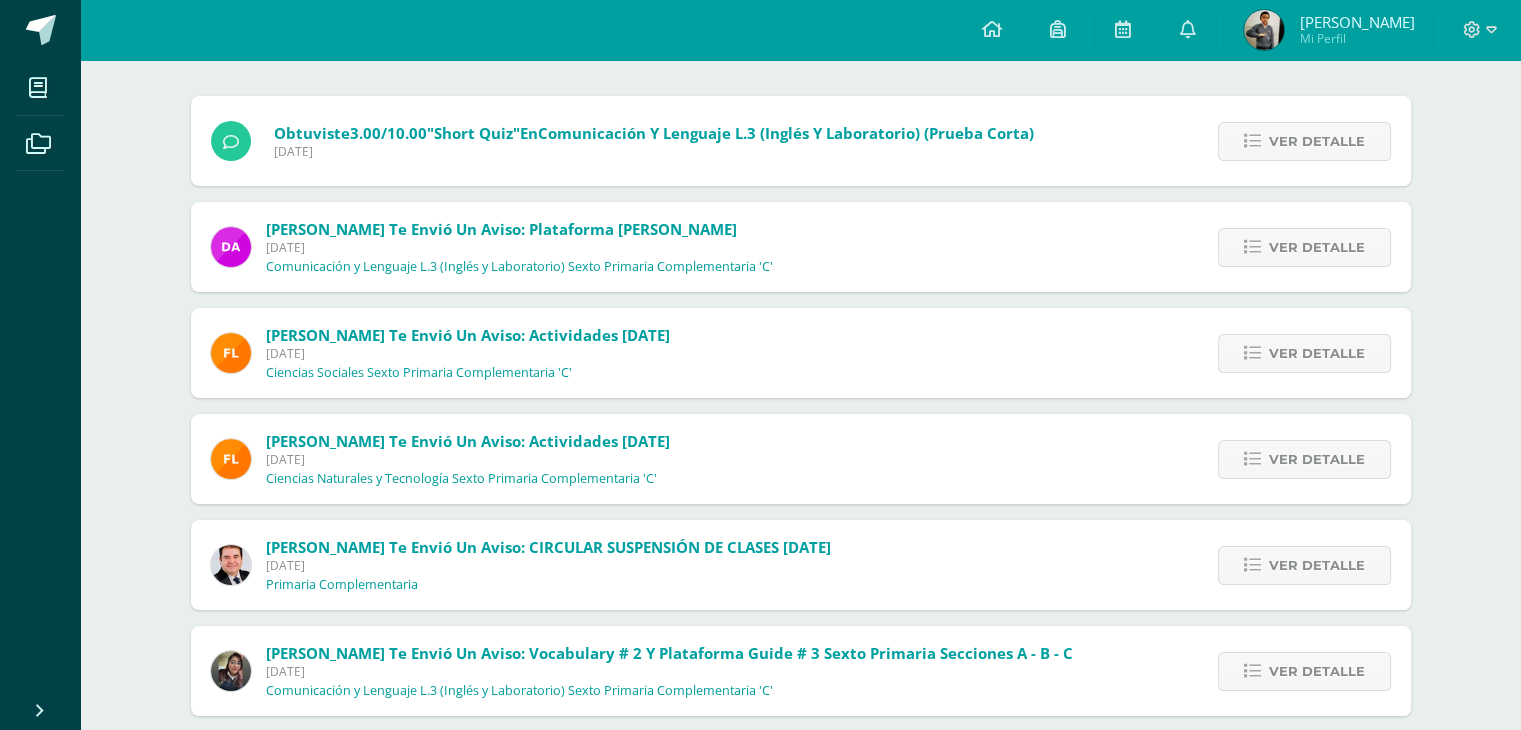 scroll, scrollTop: 8, scrollLeft: 0, axis: vertical 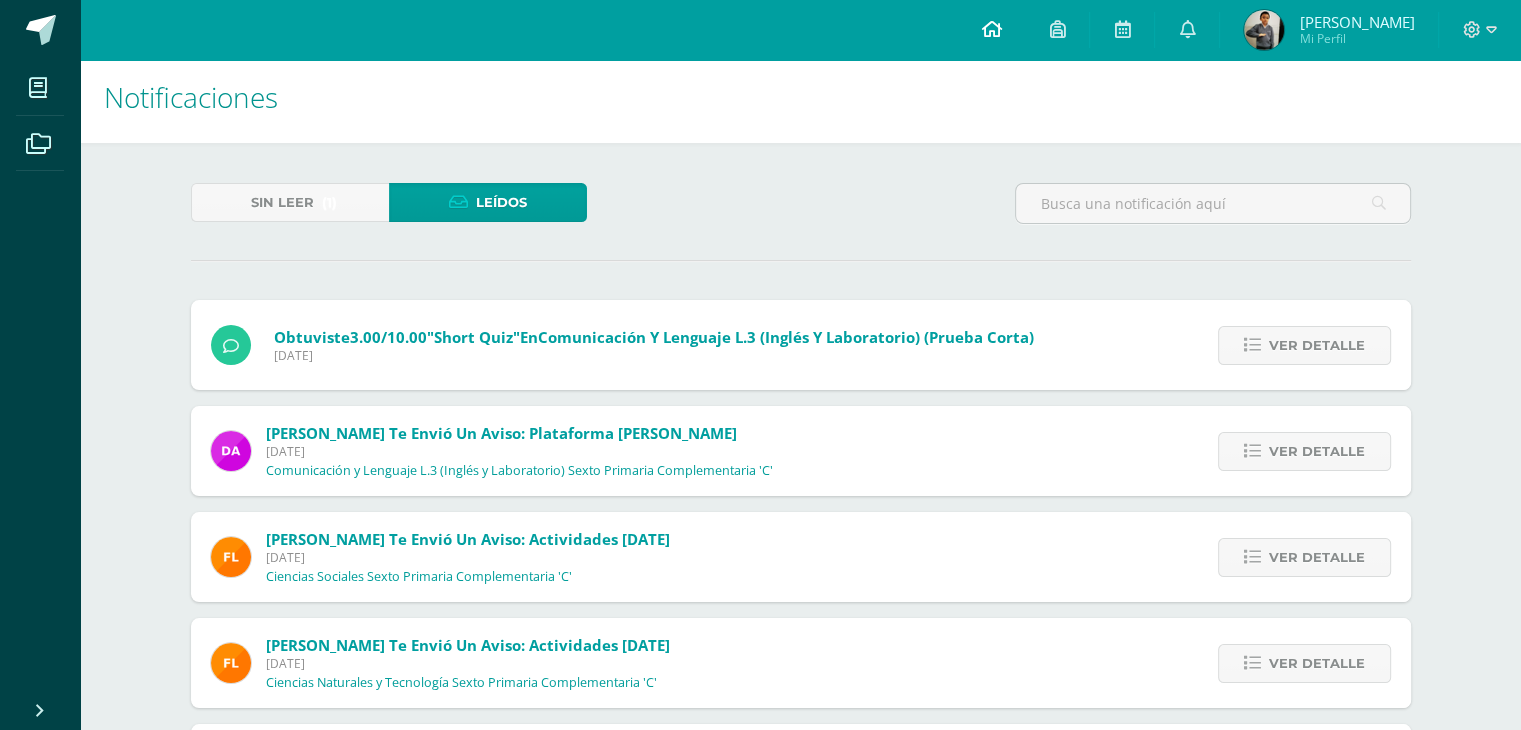 click at bounding box center (991, 30) 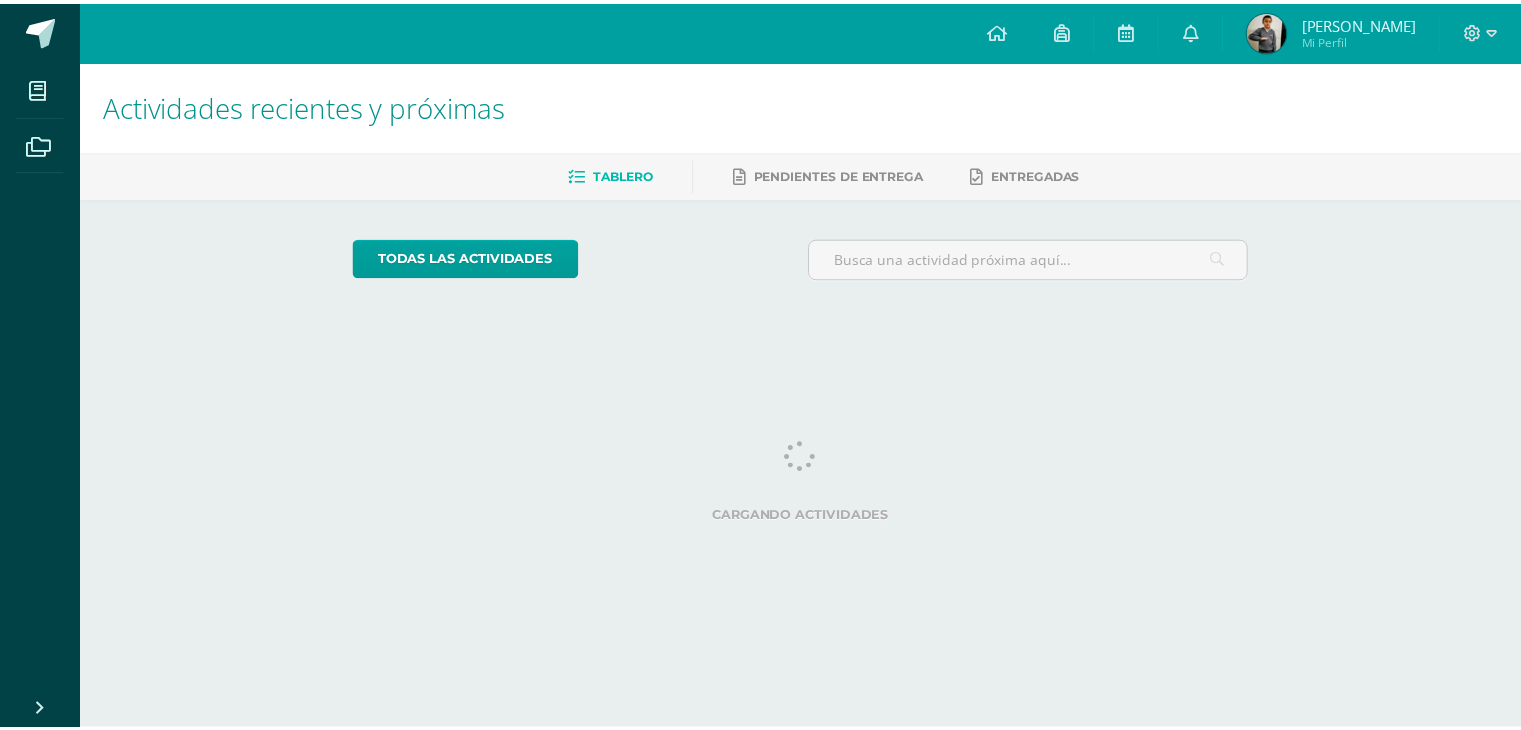 scroll, scrollTop: 0, scrollLeft: 0, axis: both 